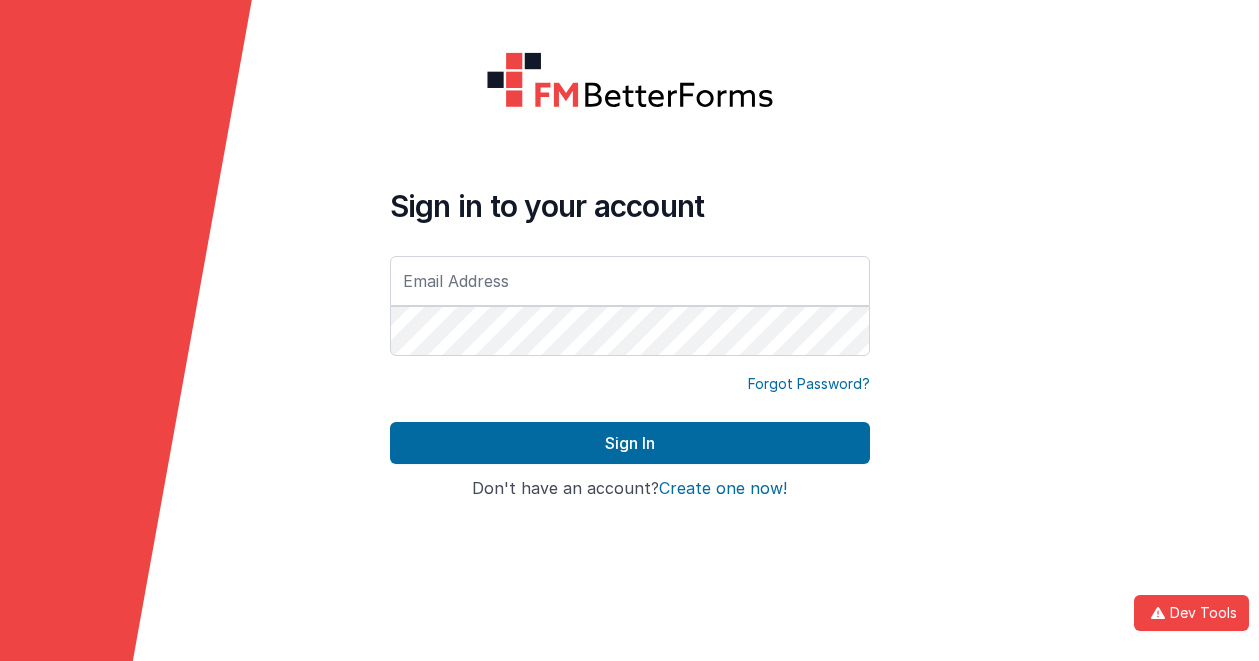 scroll, scrollTop: 0, scrollLeft: 0, axis: both 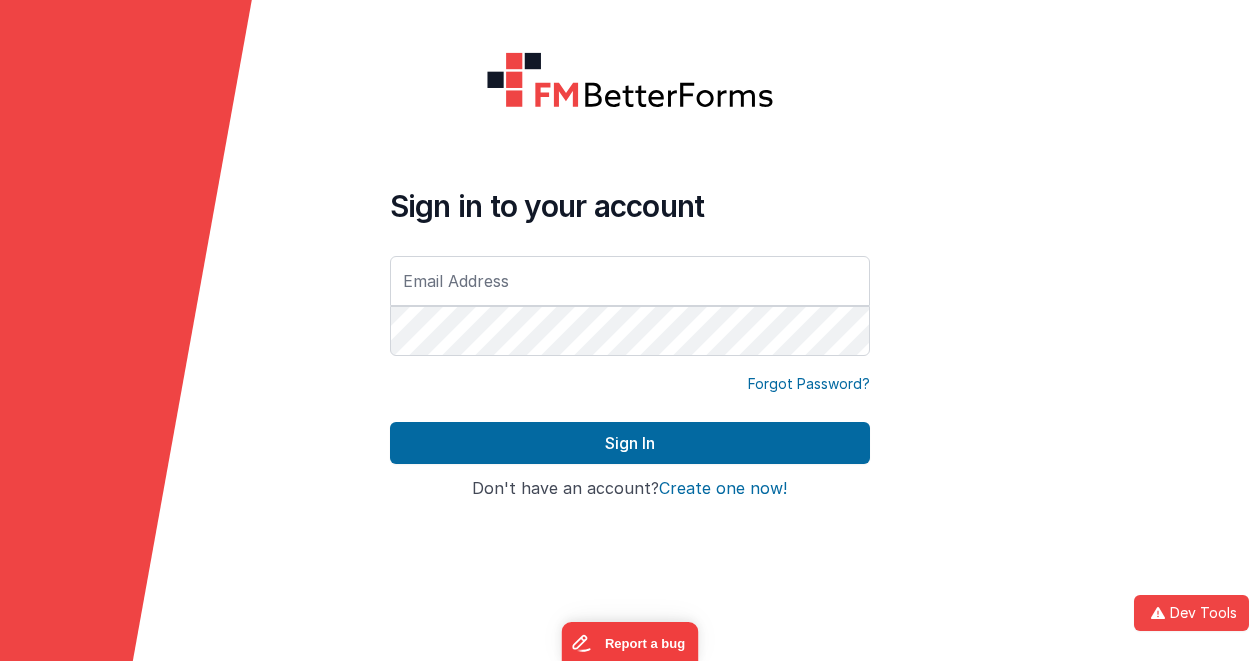 click at bounding box center [630, 281] 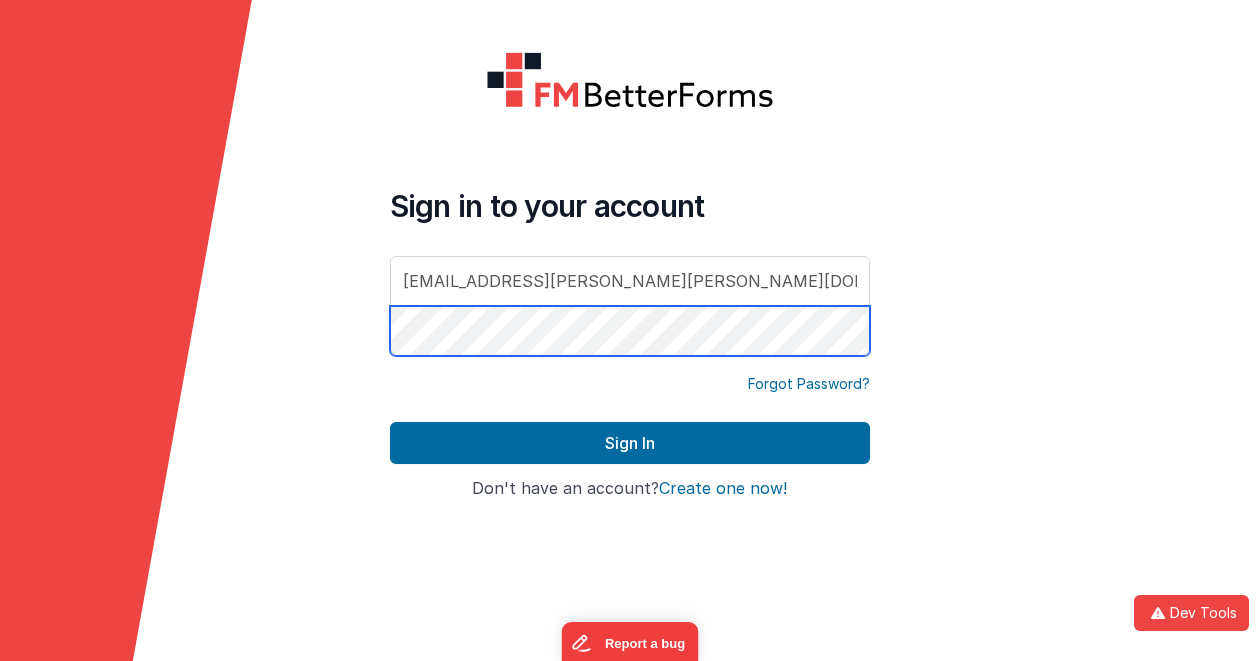 click on "Sign In" at bounding box center (630, 443) 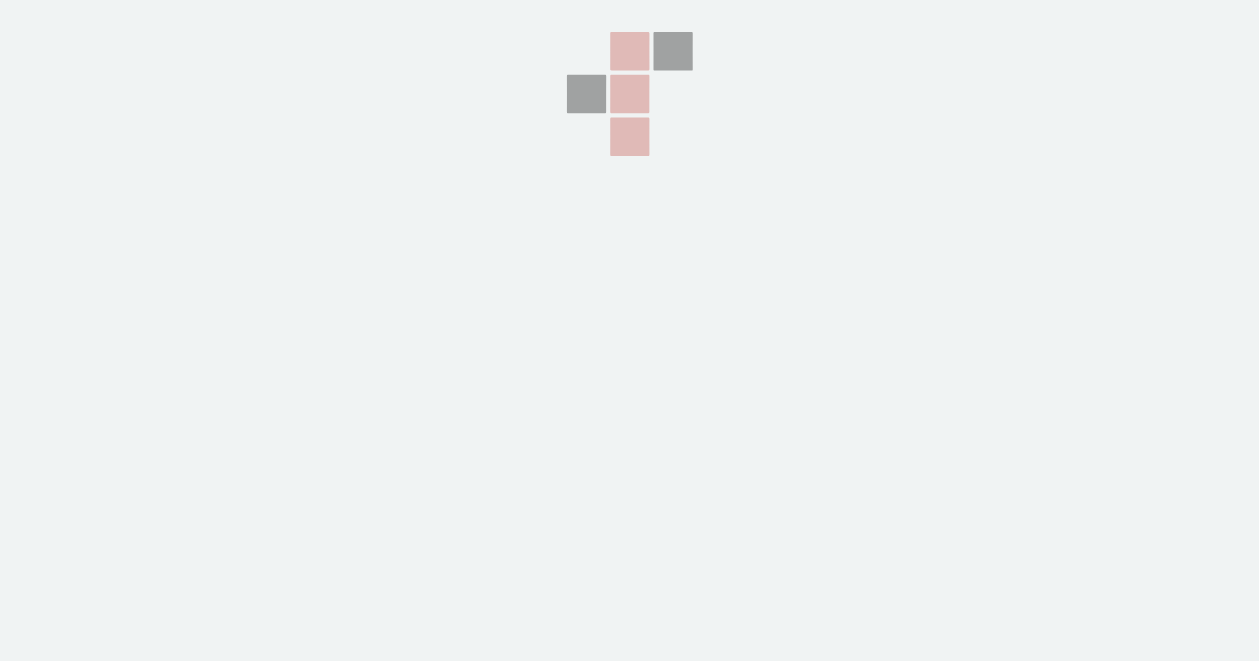 scroll, scrollTop: 0, scrollLeft: 0, axis: both 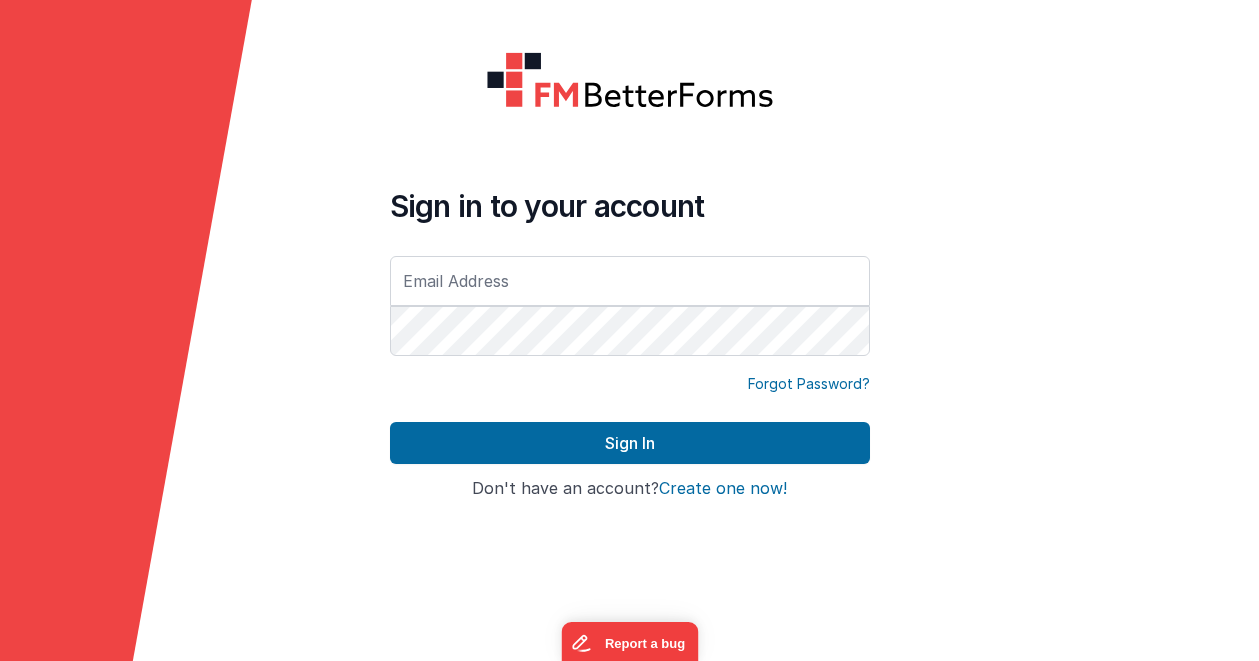 click at bounding box center [630, 281] 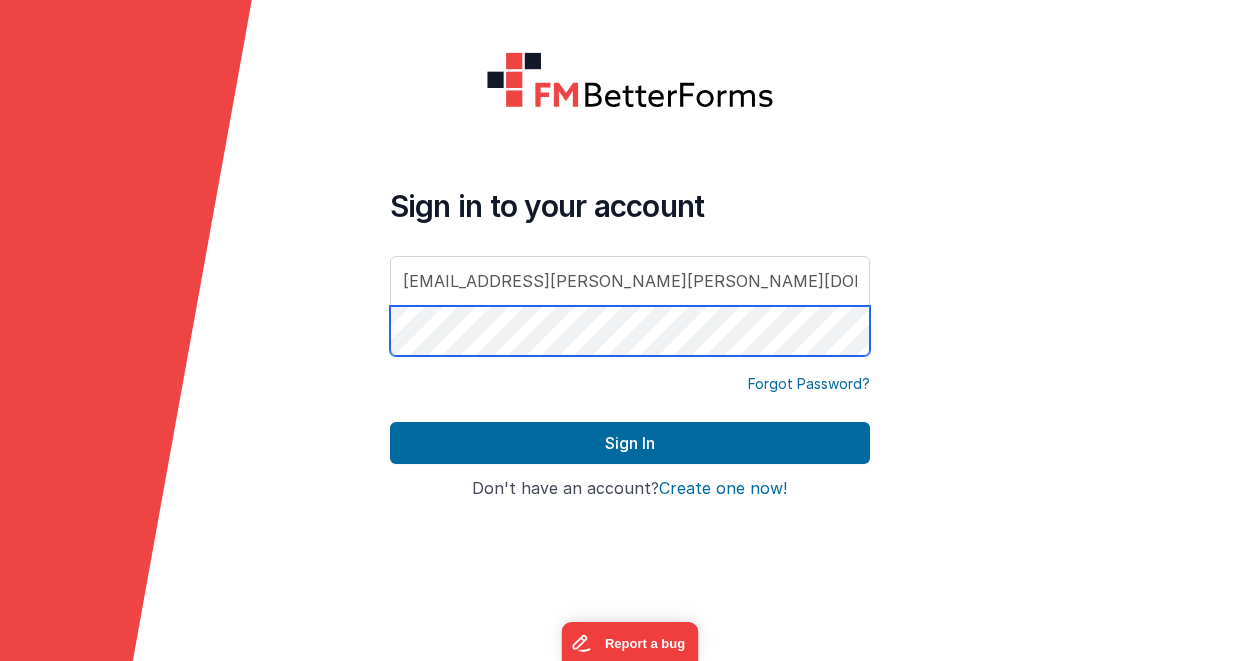 click on "Sign In" at bounding box center (630, 443) 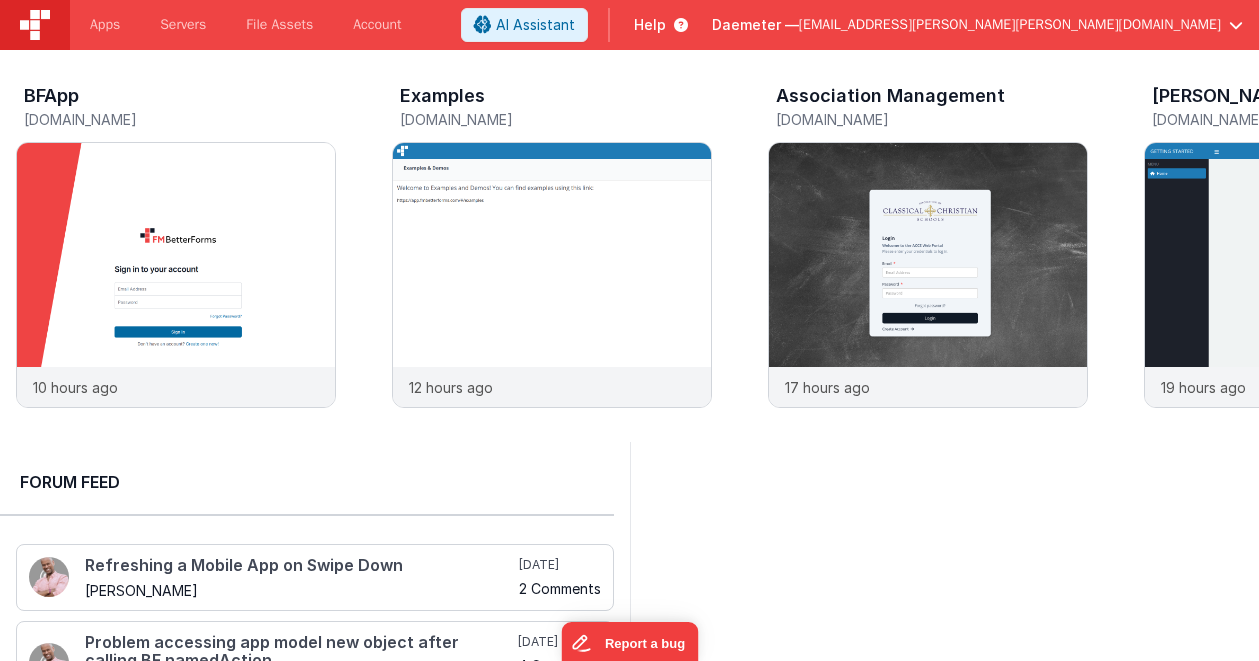 click on "[EMAIL_ADDRESS][PERSON_NAME][PERSON_NAME][DOMAIN_NAME]" at bounding box center [1010, 25] 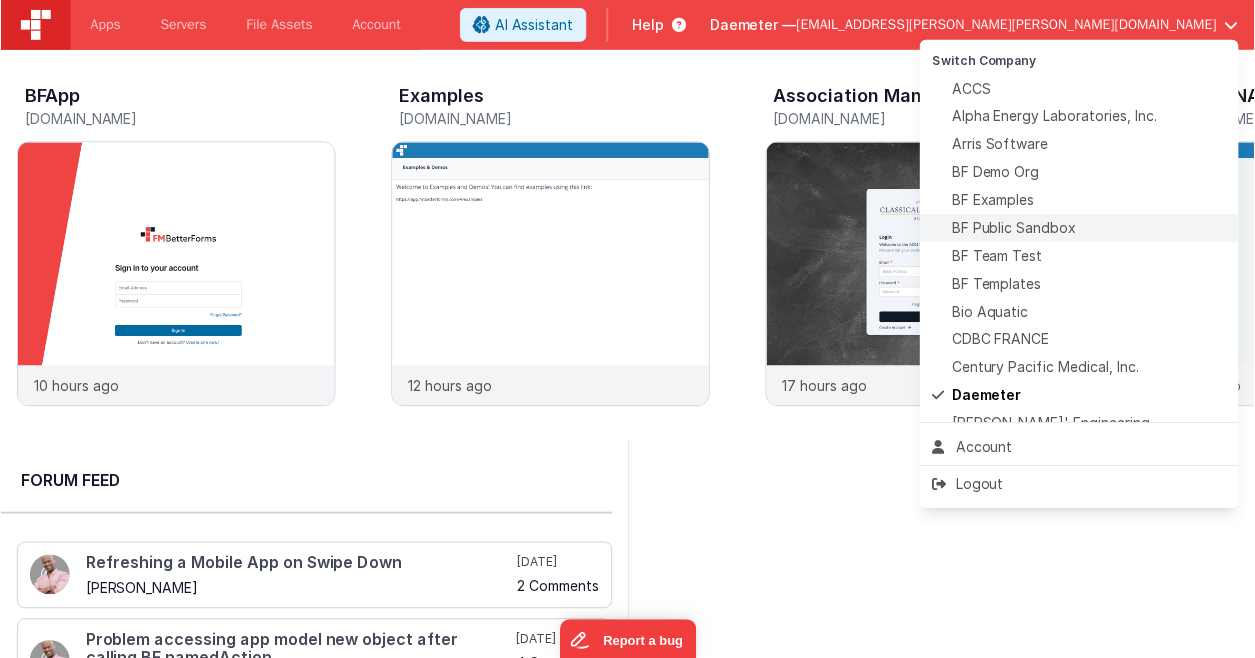 scroll, scrollTop: 100, scrollLeft: 0, axis: vertical 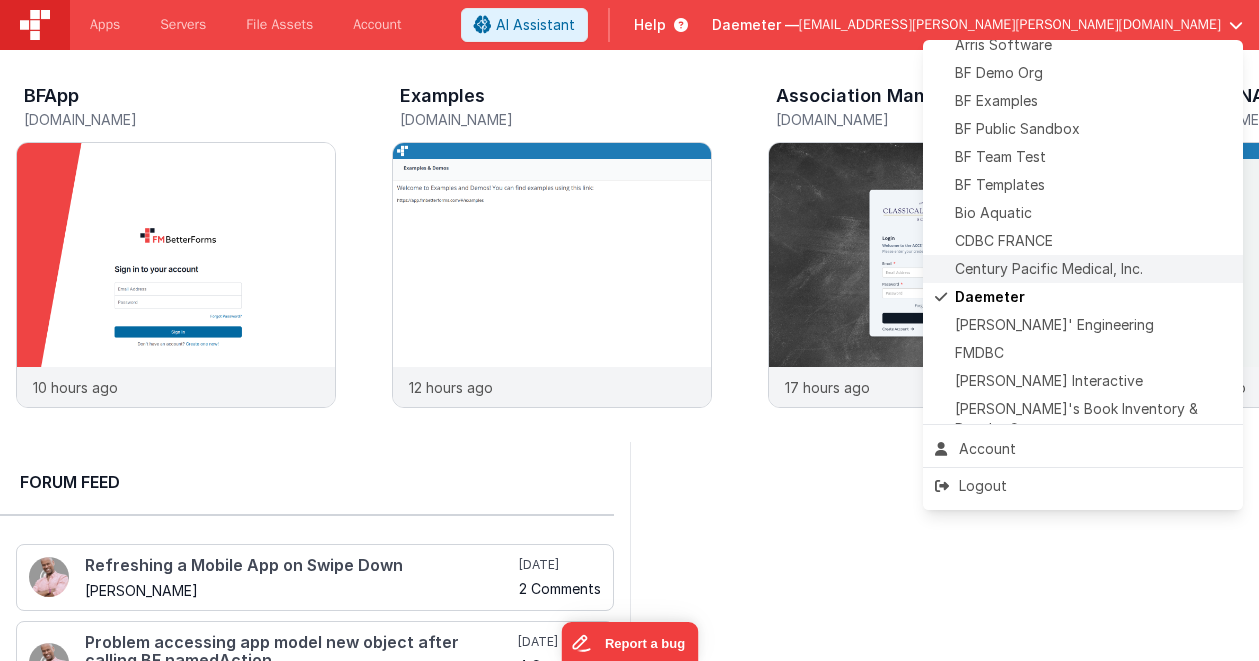 click on "Century Pacific Medical, Inc." at bounding box center [1049, 269] 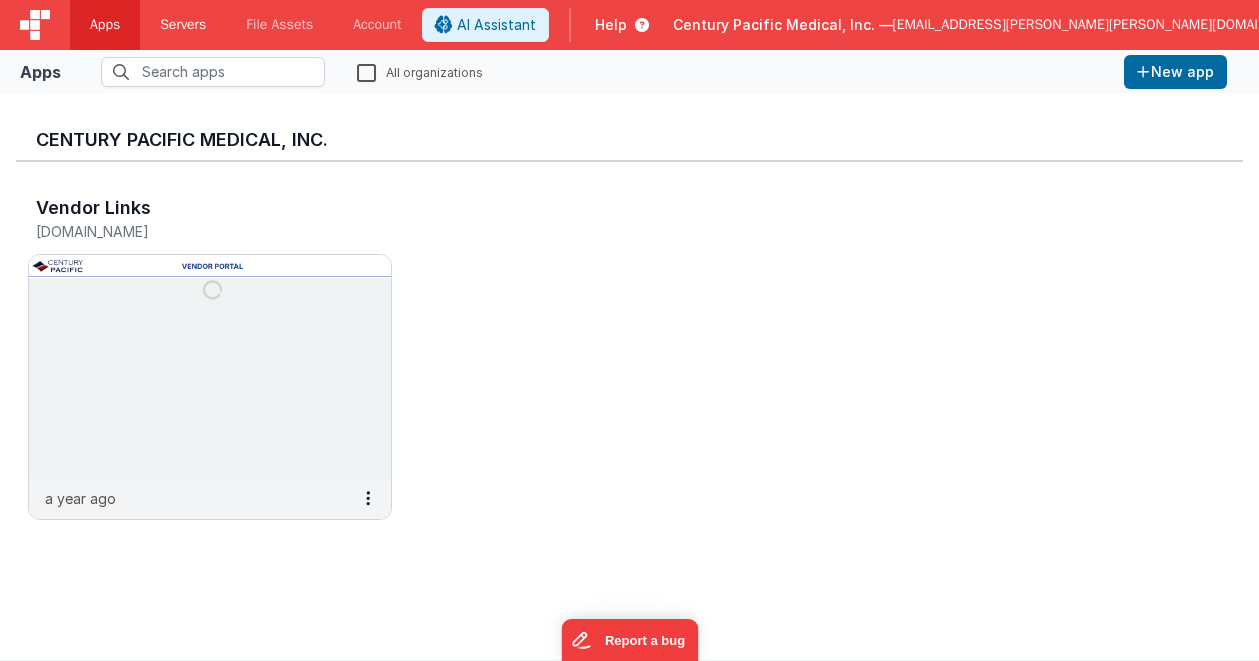 click on "Servers" at bounding box center (183, 25) 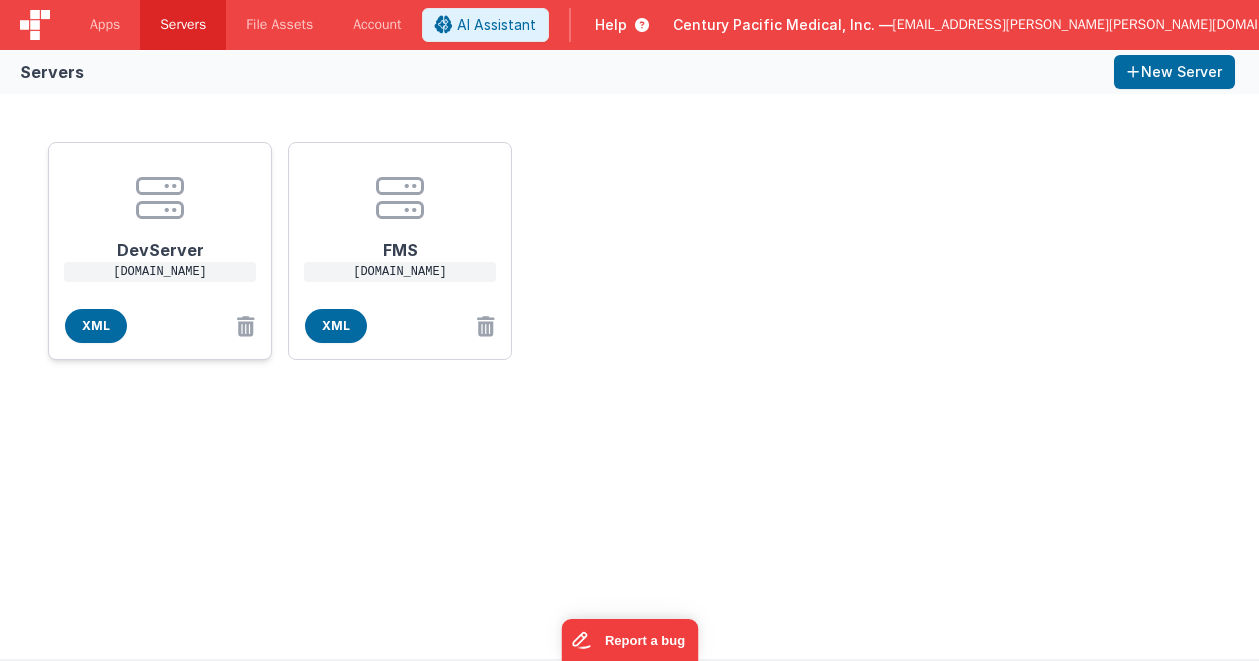 click on "cpmi-fm-dev.centurypacificmedical.com" at bounding box center [160, 272] 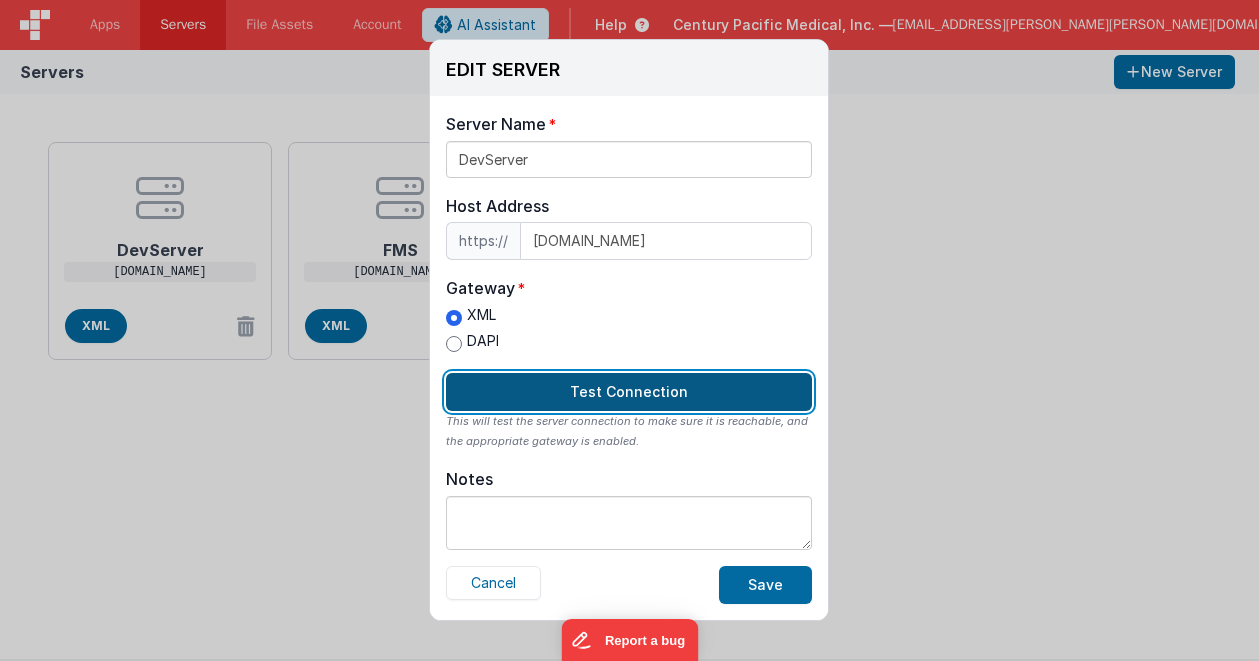 click on "Test Connection" at bounding box center (629, 392) 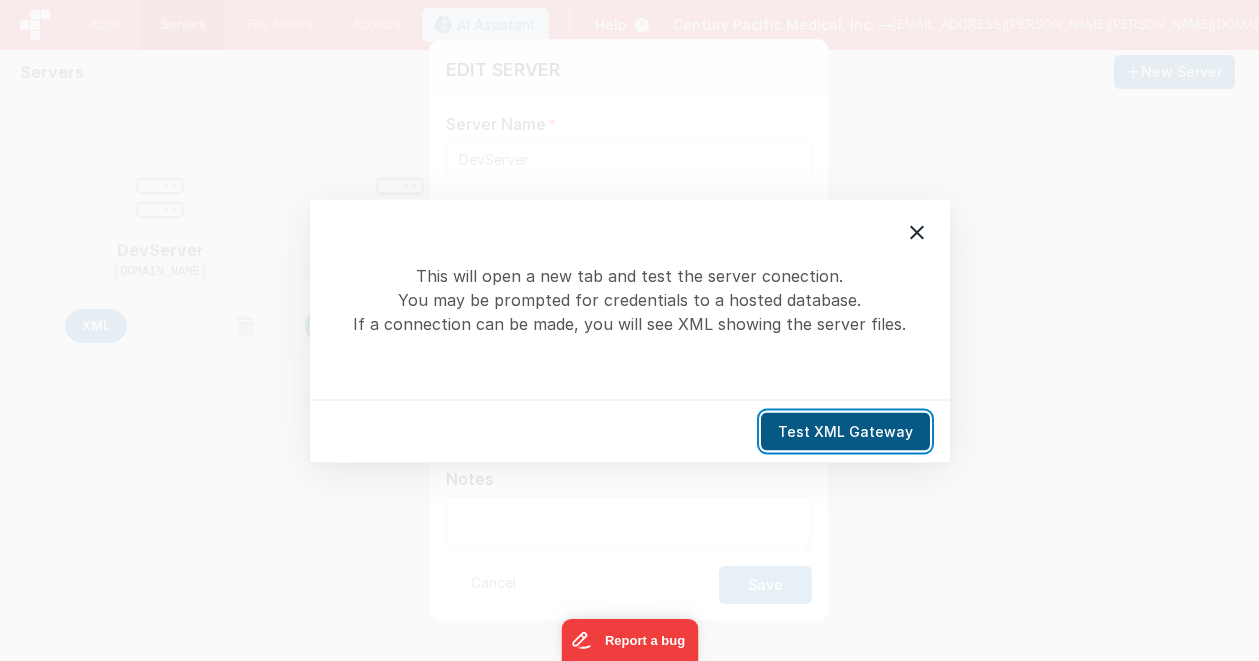 click on "Test XML Gateway" at bounding box center (845, 431) 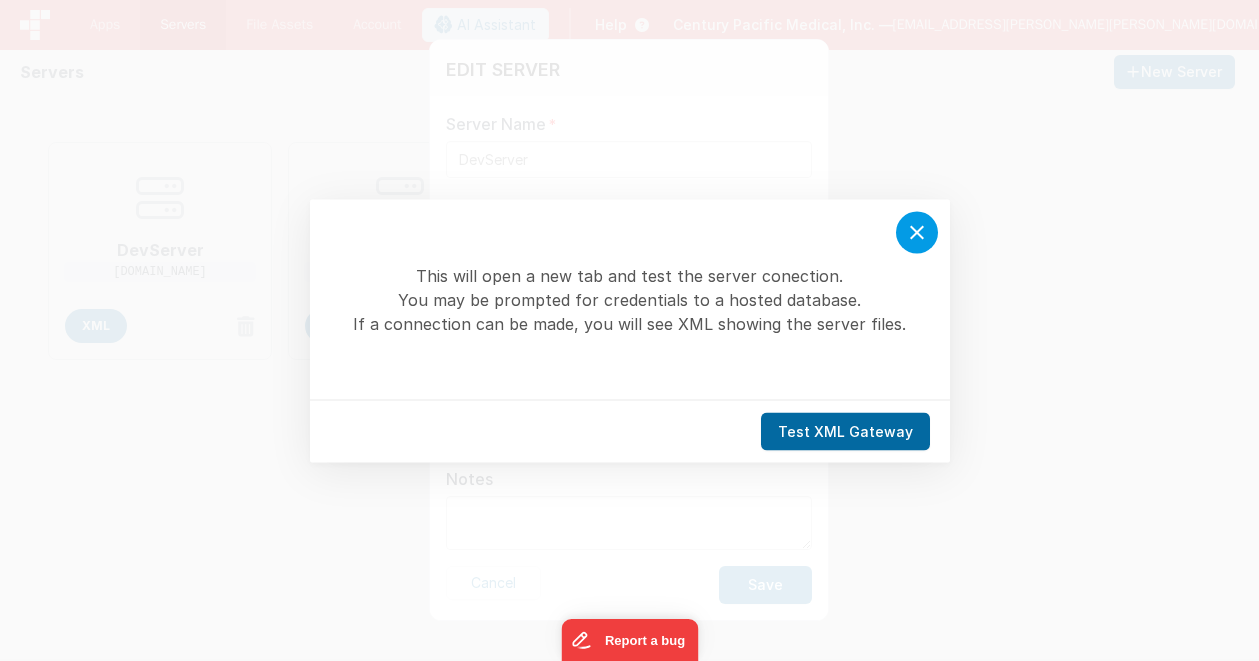 click 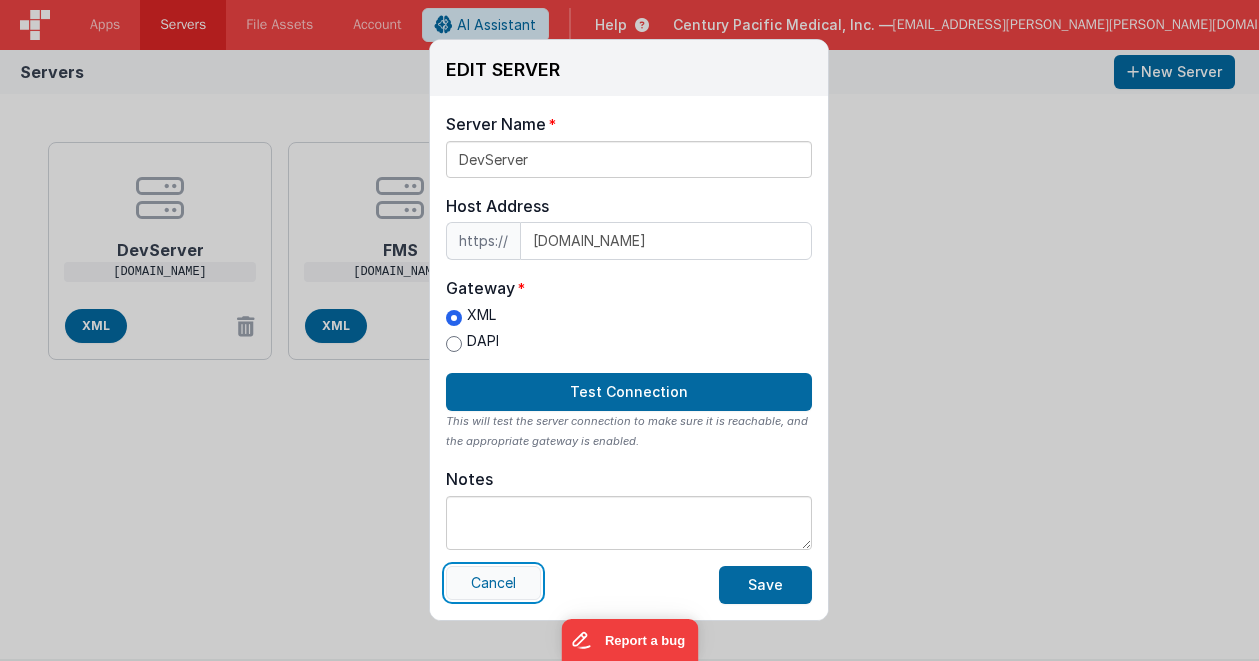 click on "Cancel" at bounding box center (493, 583) 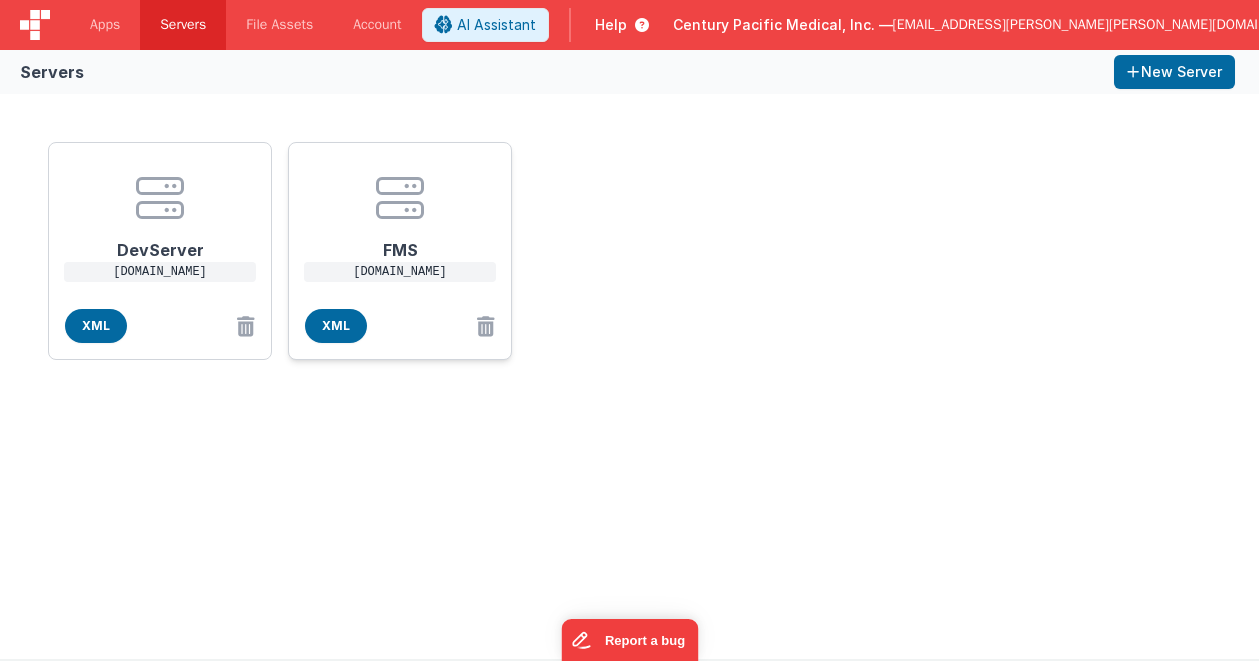 click on "FMS" at bounding box center [400, 242] 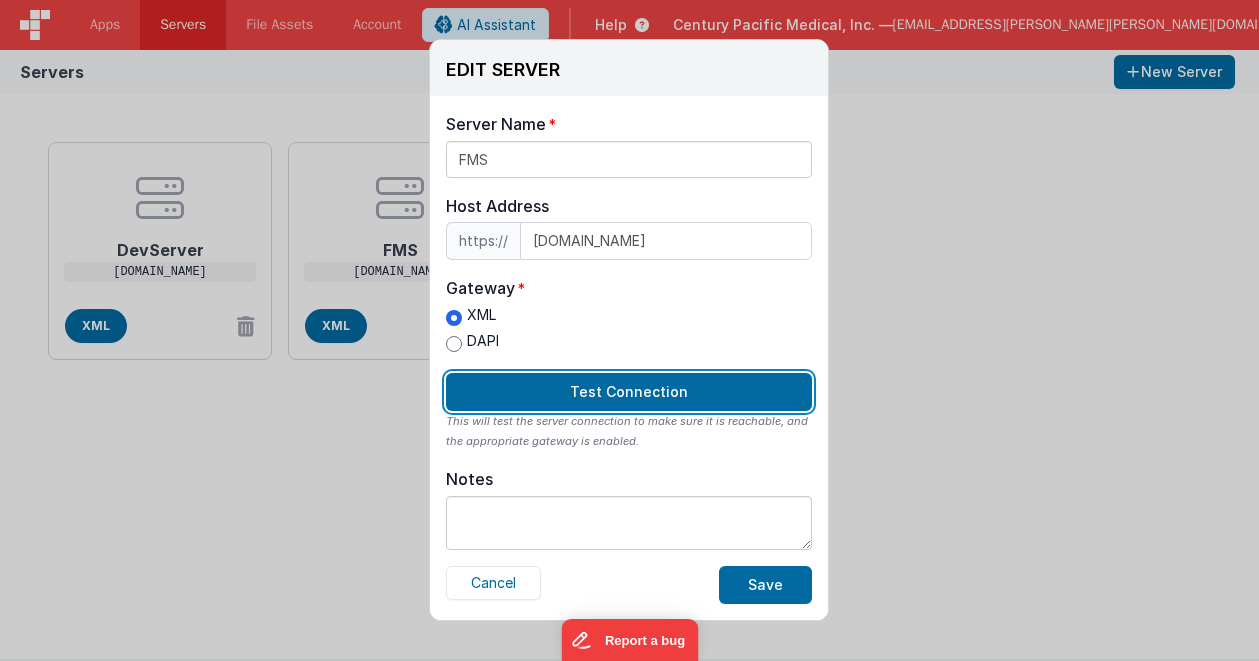 click on "Test Connection" at bounding box center (629, 392) 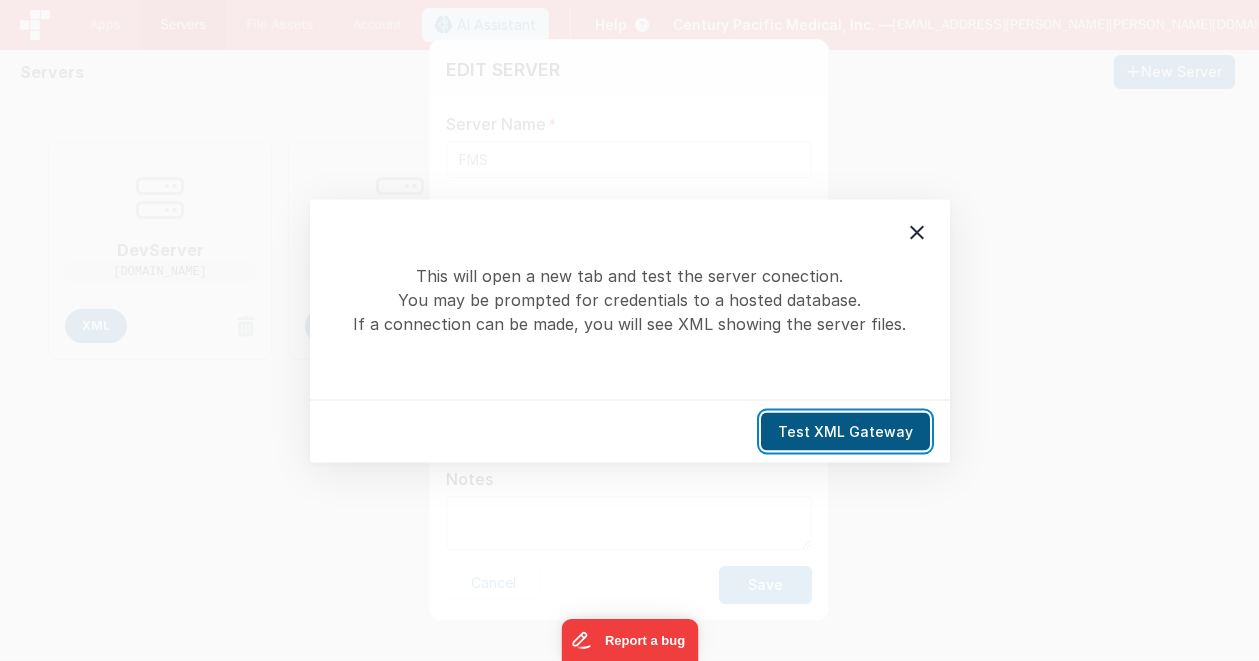 click on "Test XML Gateway" at bounding box center (845, 431) 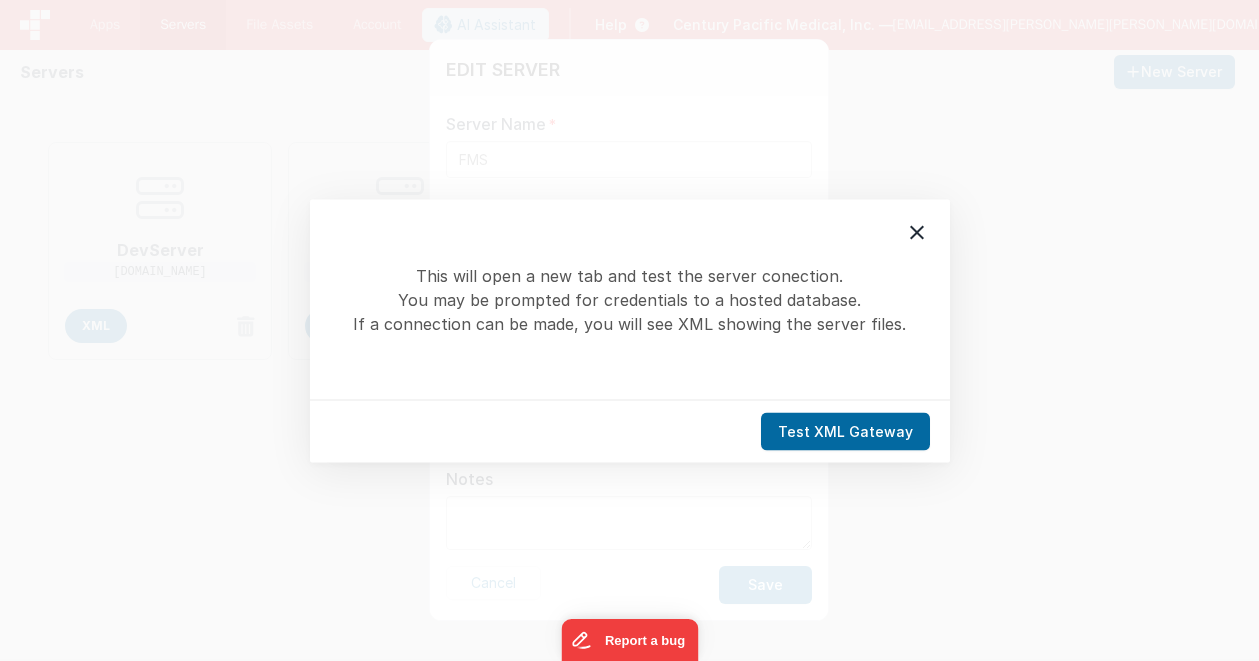 click 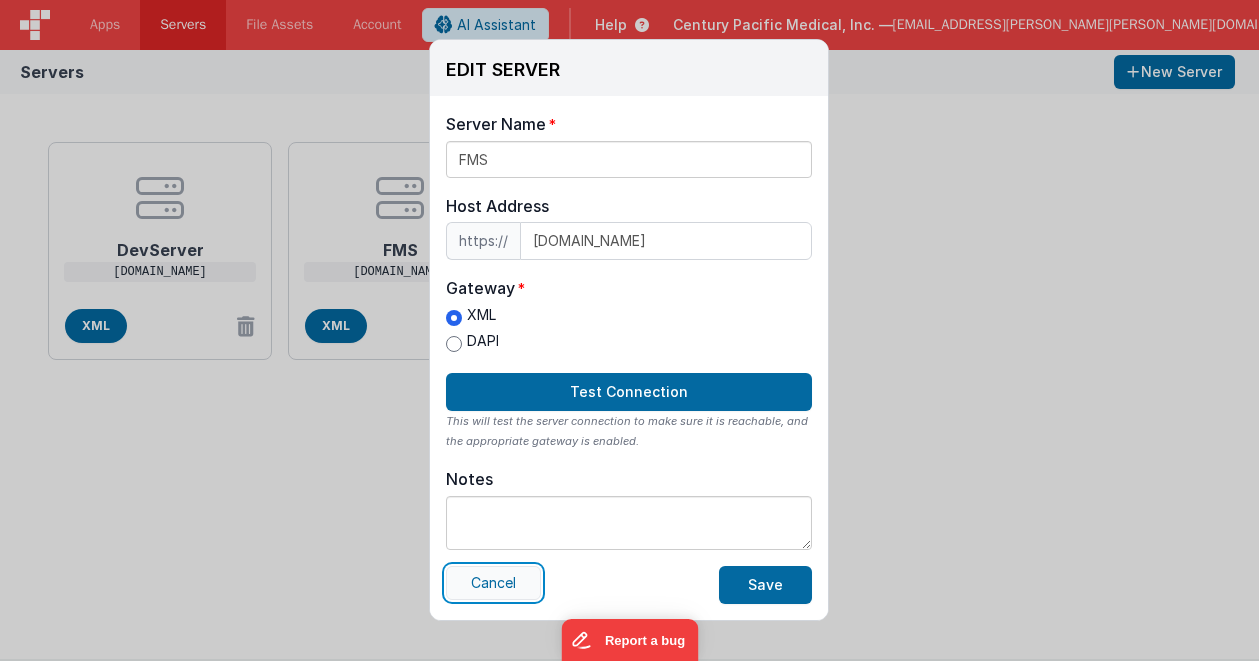 click on "Cancel" at bounding box center [493, 583] 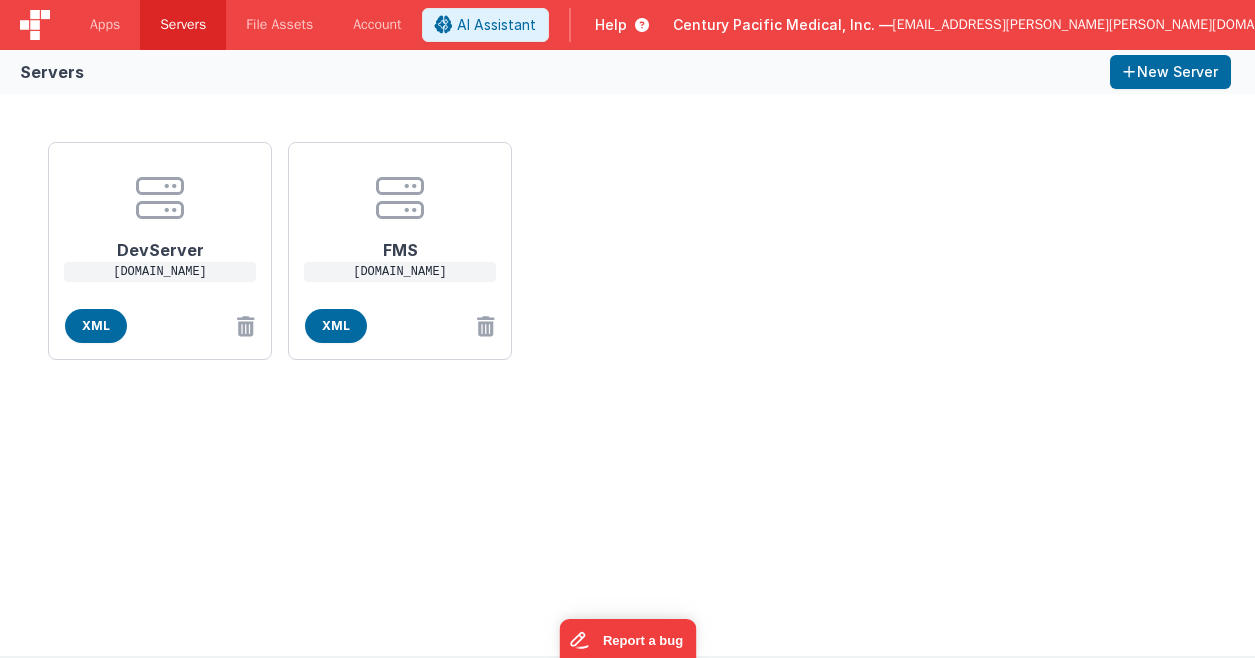 click on "Century Pacific Medical, Inc. —" at bounding box center (783, 25) 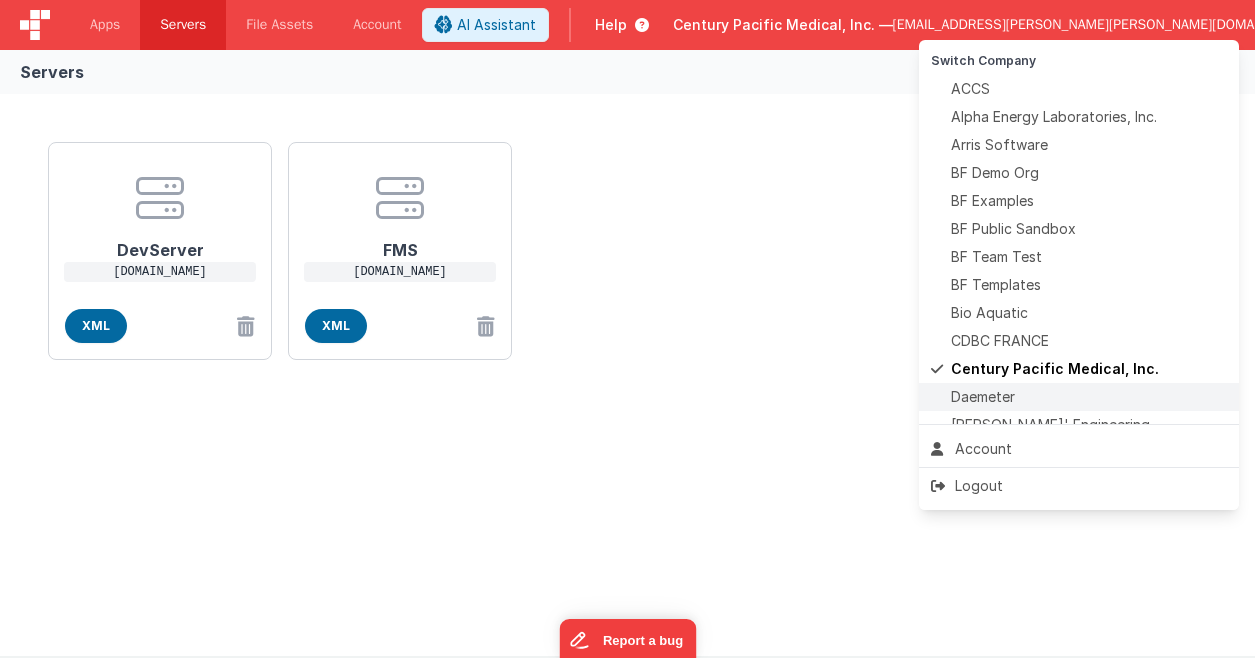 click on "Daemeter" at bounding box center [1079, 397] 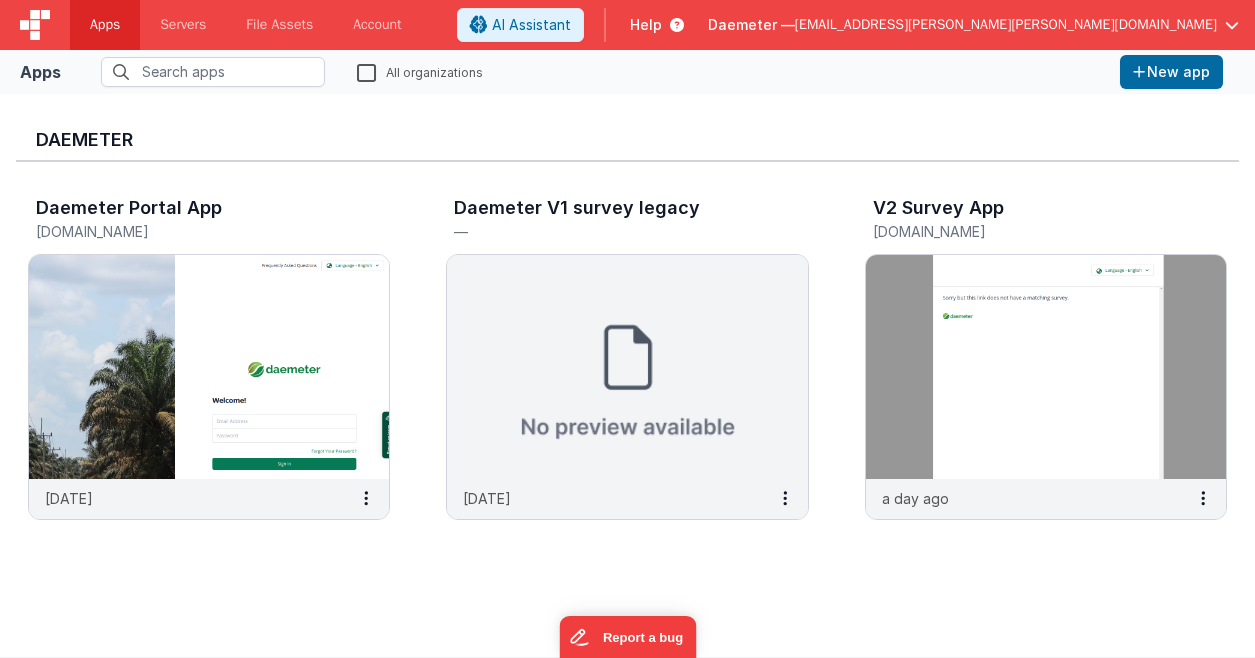 click on "Daemeter —    dr.jason.r.perry@gmail.com" at bounding box center (973, 25) 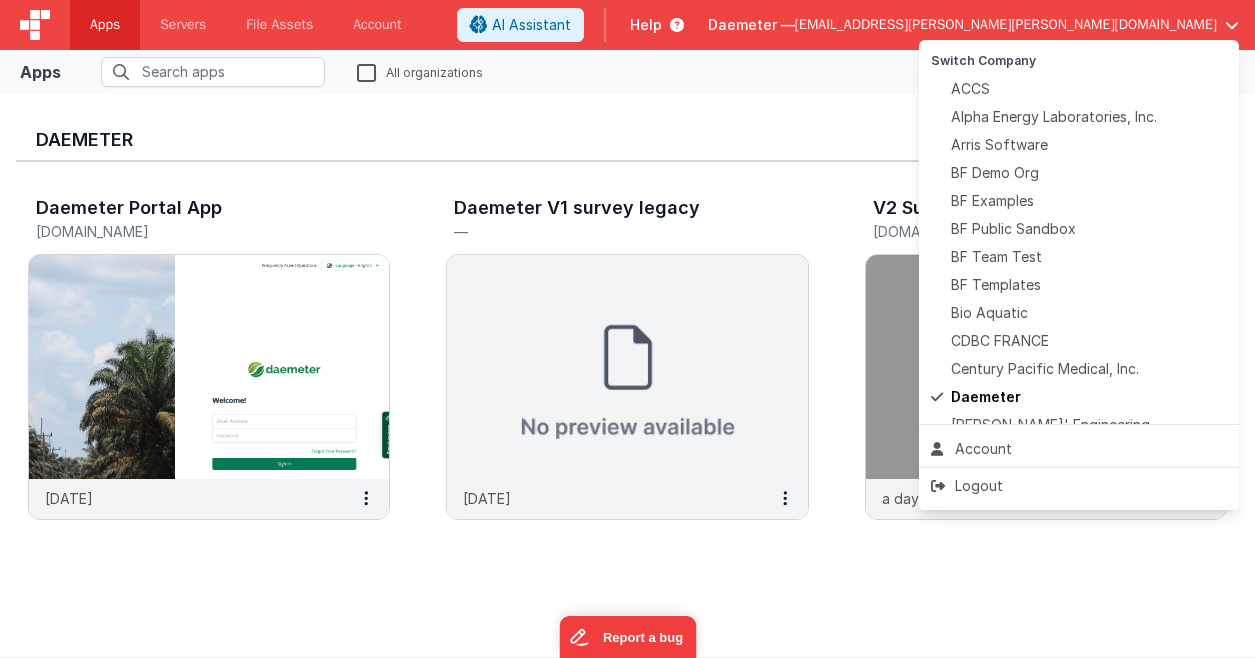 click at bounding box center [627, 329] 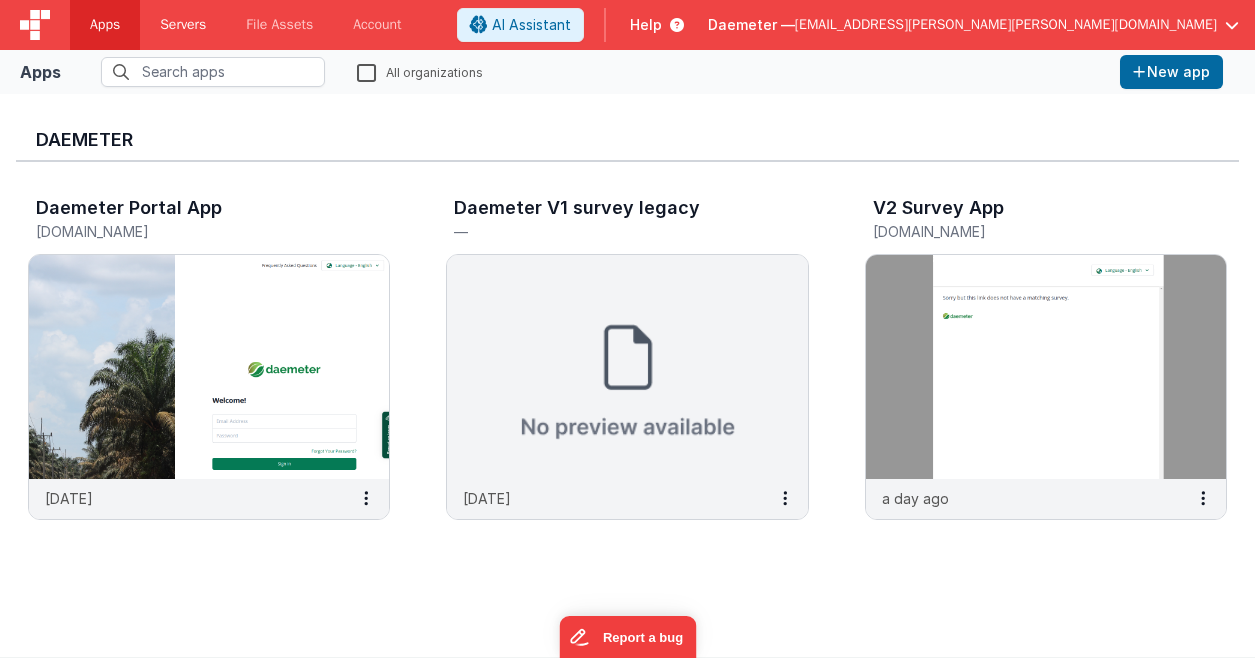 click on "Servers" at bounding box center [183, 25] 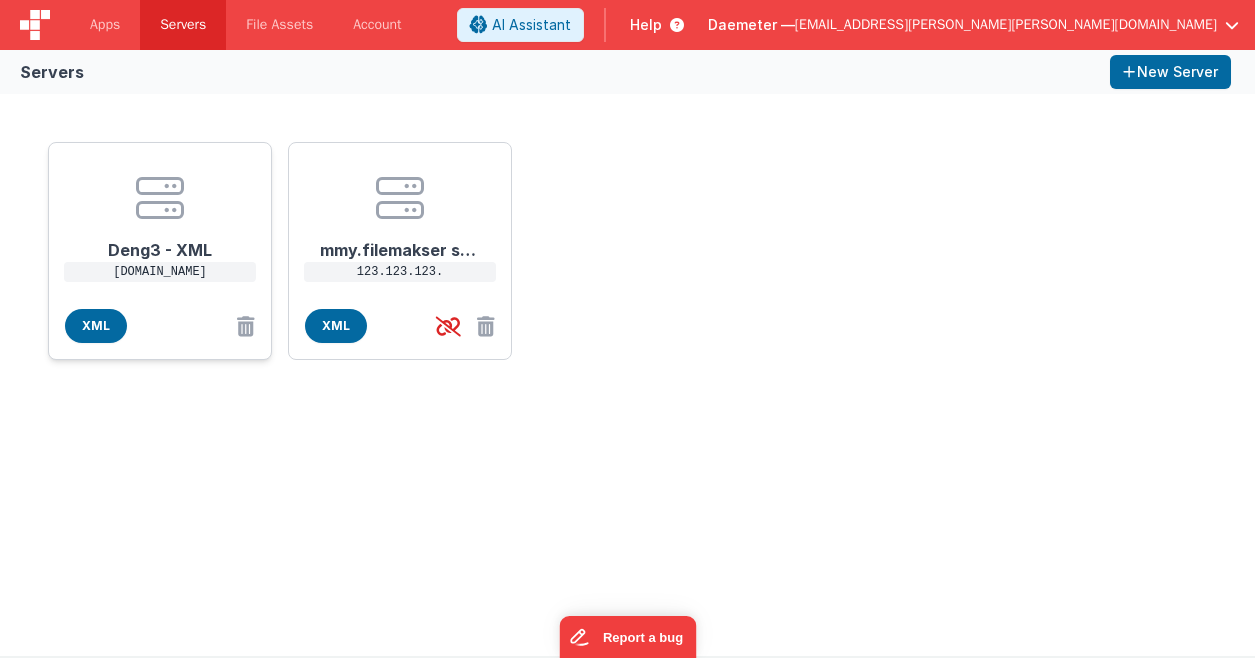 click on "Deng3 - XML" at bounding box center (160, 242) 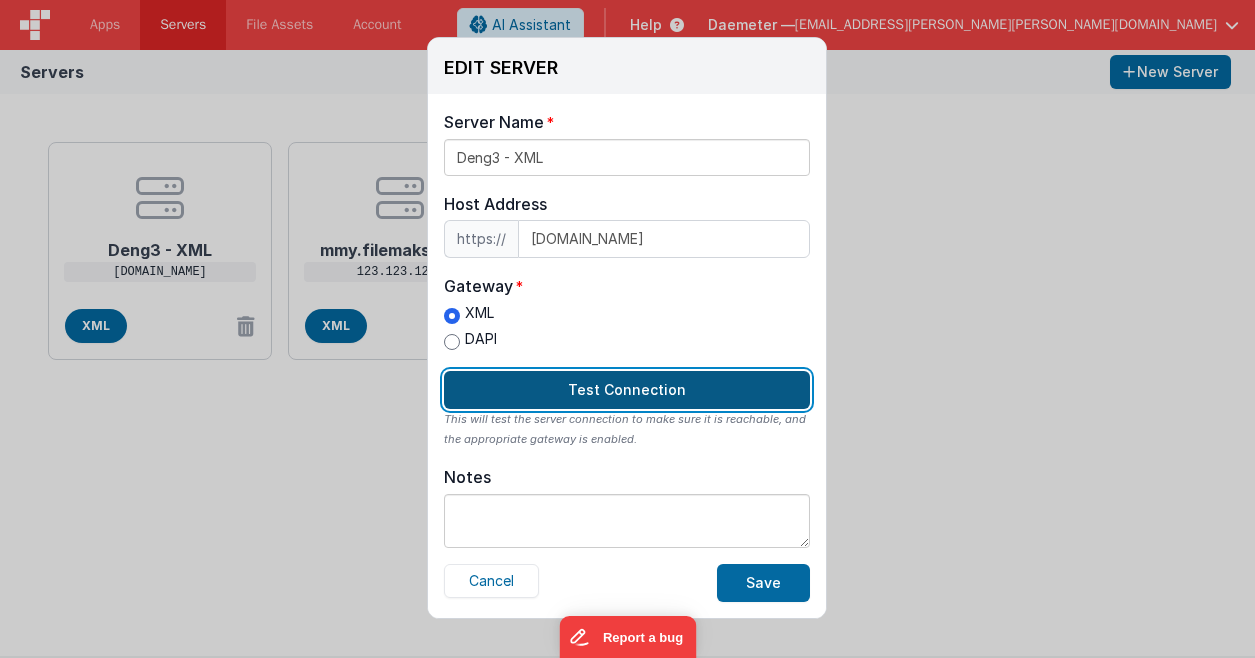 click on "Test Connection" at bounding box center (627, 390) 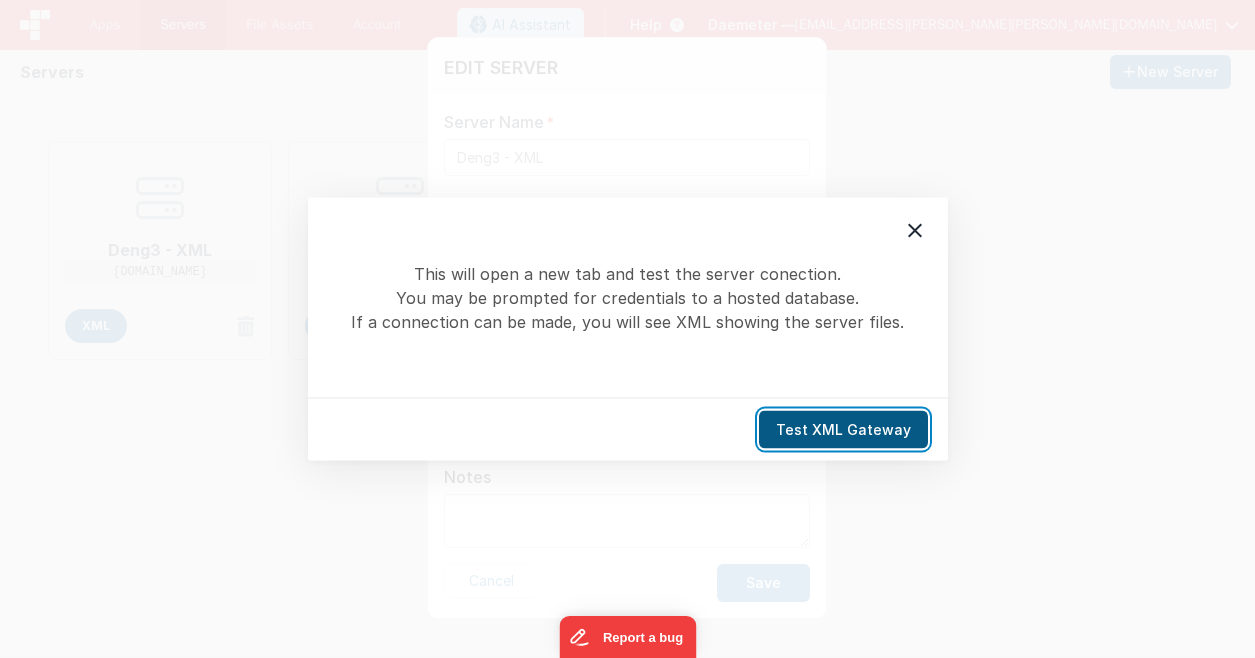click on "Test XML Gateway" at bounding box center [843, 430] 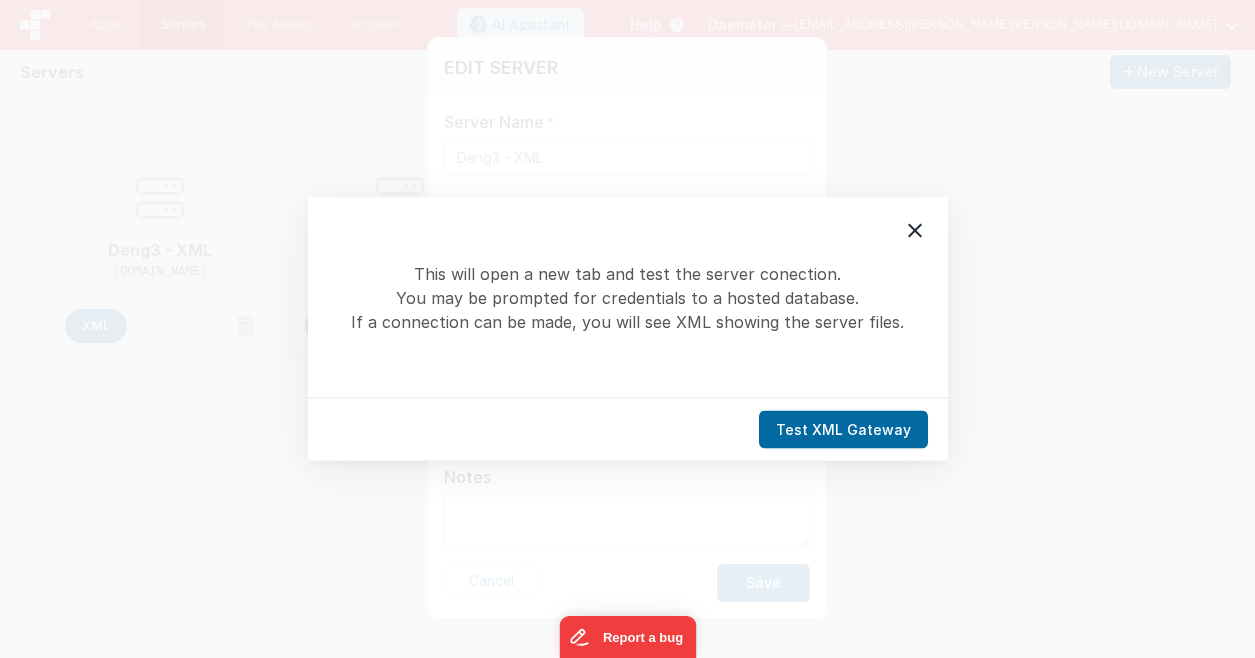 click 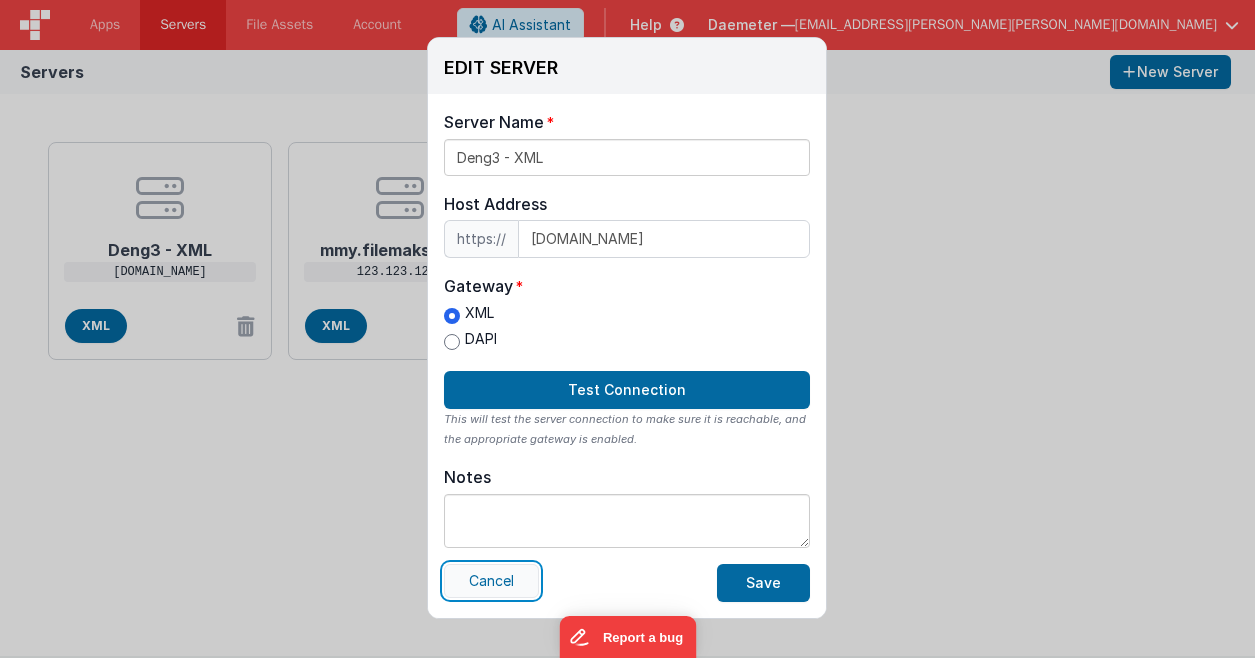 click on "Cancel" at bounding box center [491, 581] 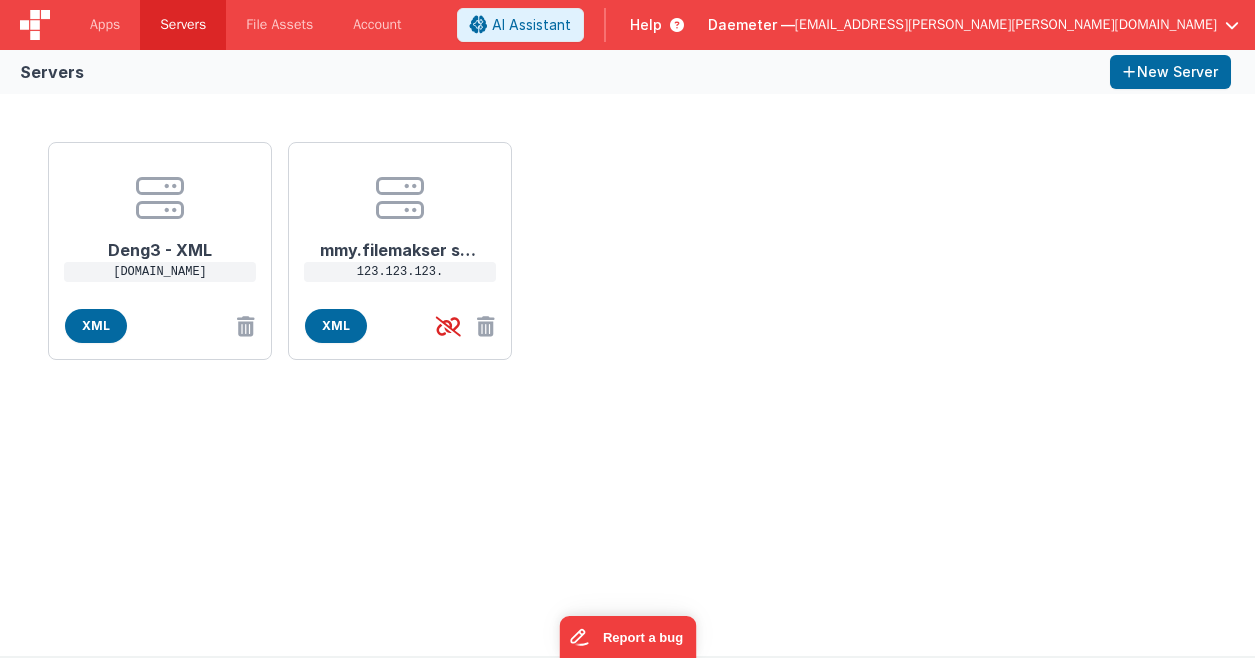 click on "[EMAIL_ADDRESS][PERSON_NAME][PERSON_NAME][DOMAIN_NAME]" at bounding box center (1006, 25) 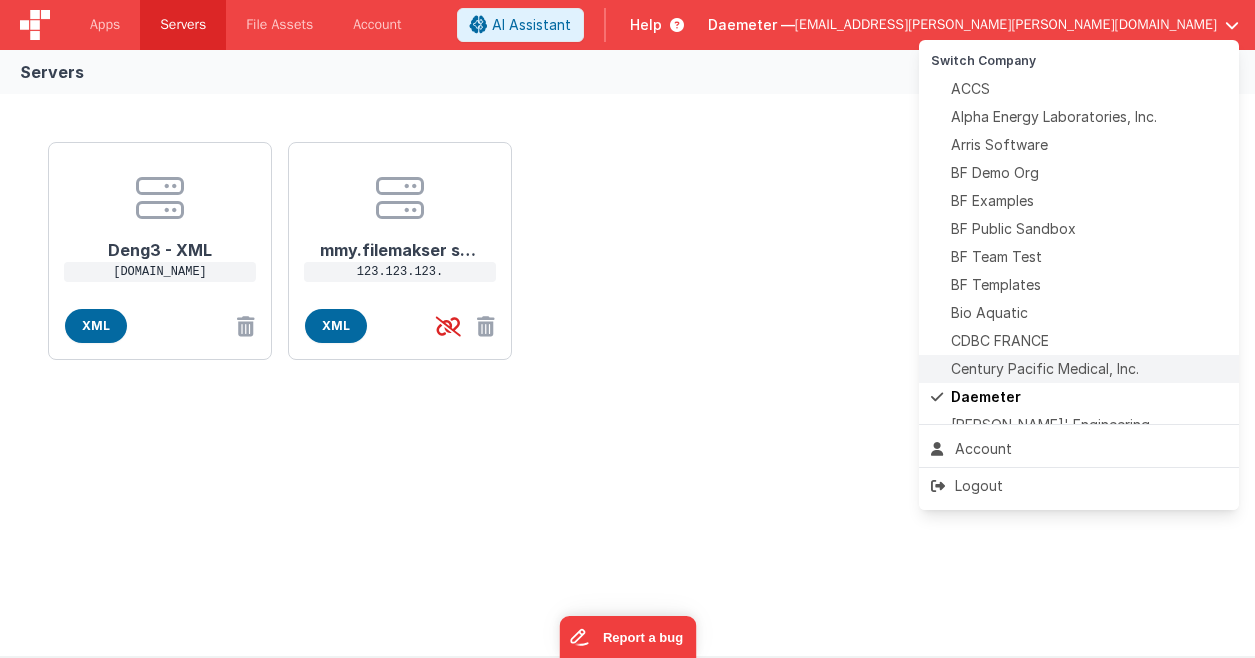 click on "Century Pacific Medical, Inc." at bounding box center [1045, 369] 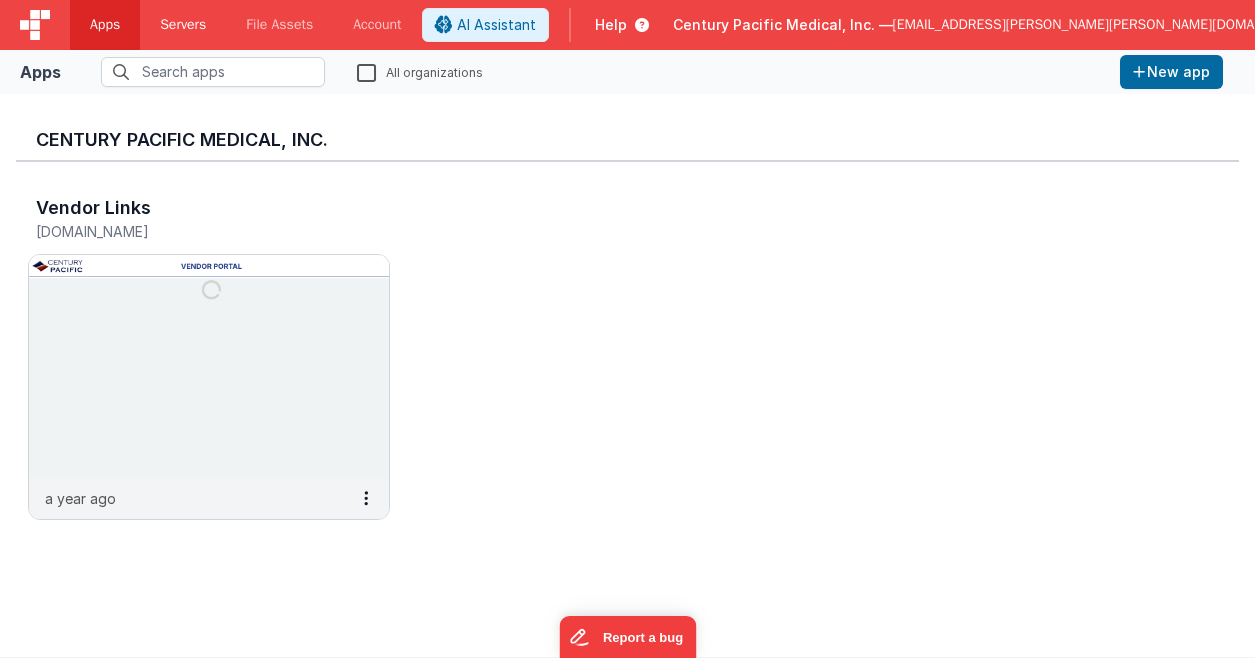 click on "Servers" at bounding box center (183, 25) 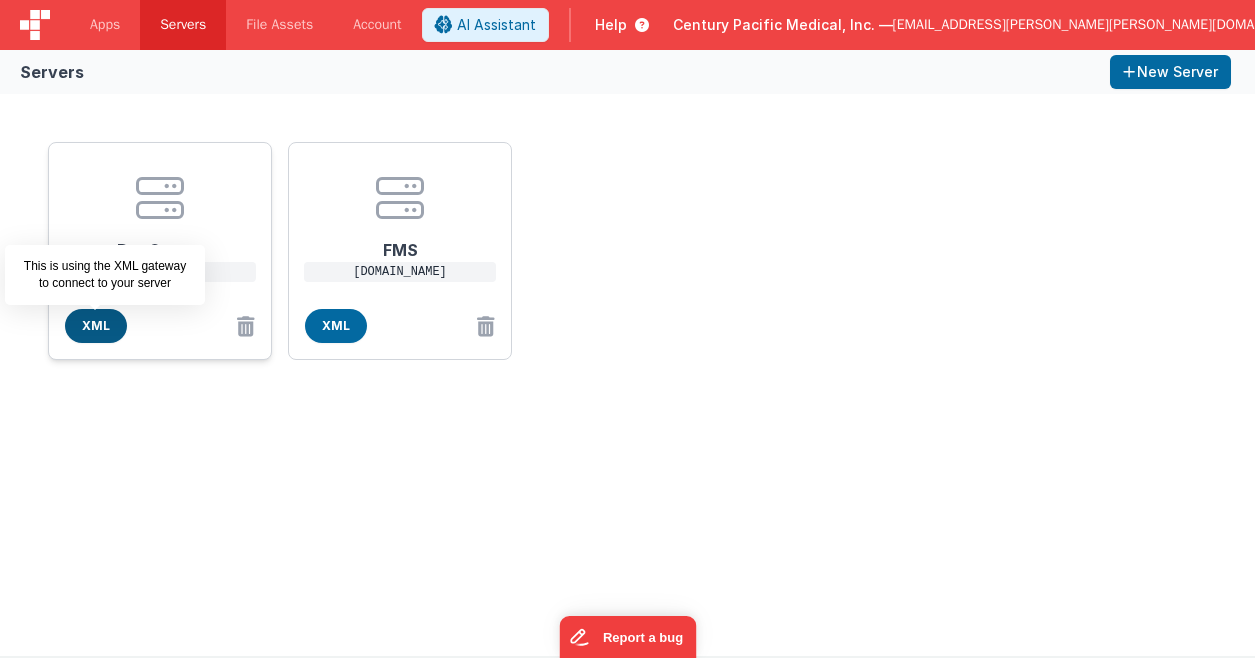 click on "XML" at bounding box center [96, 326] 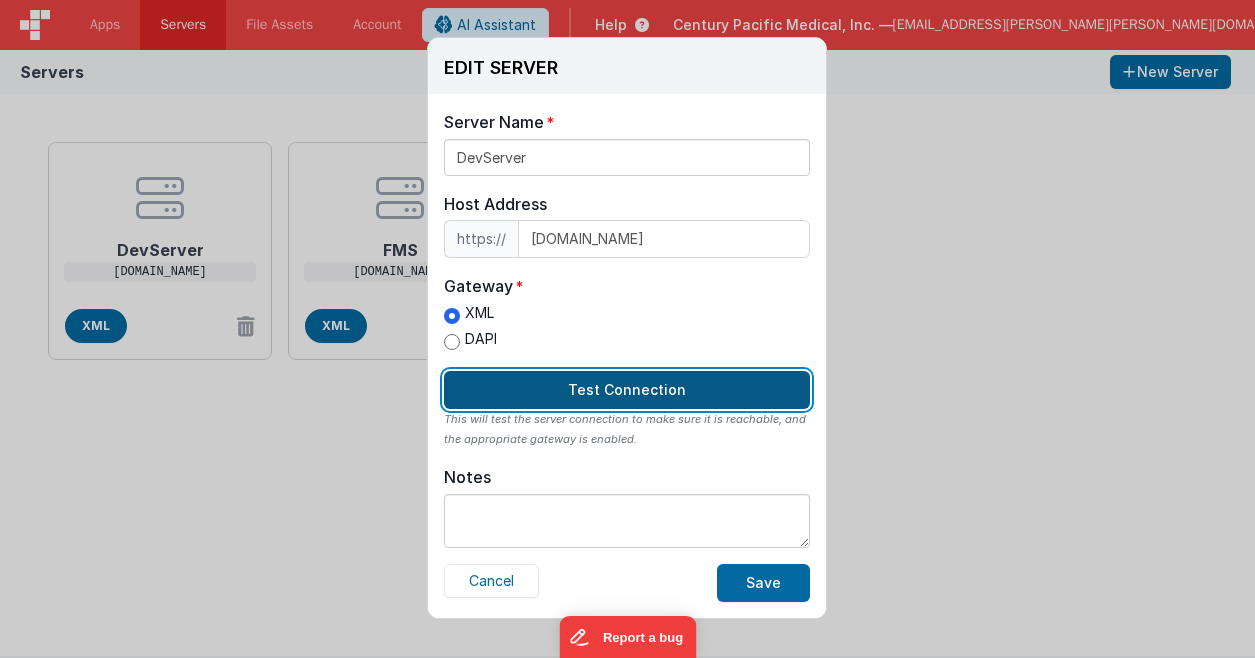 click on "Test Connection" at bounding box center [627, 390] 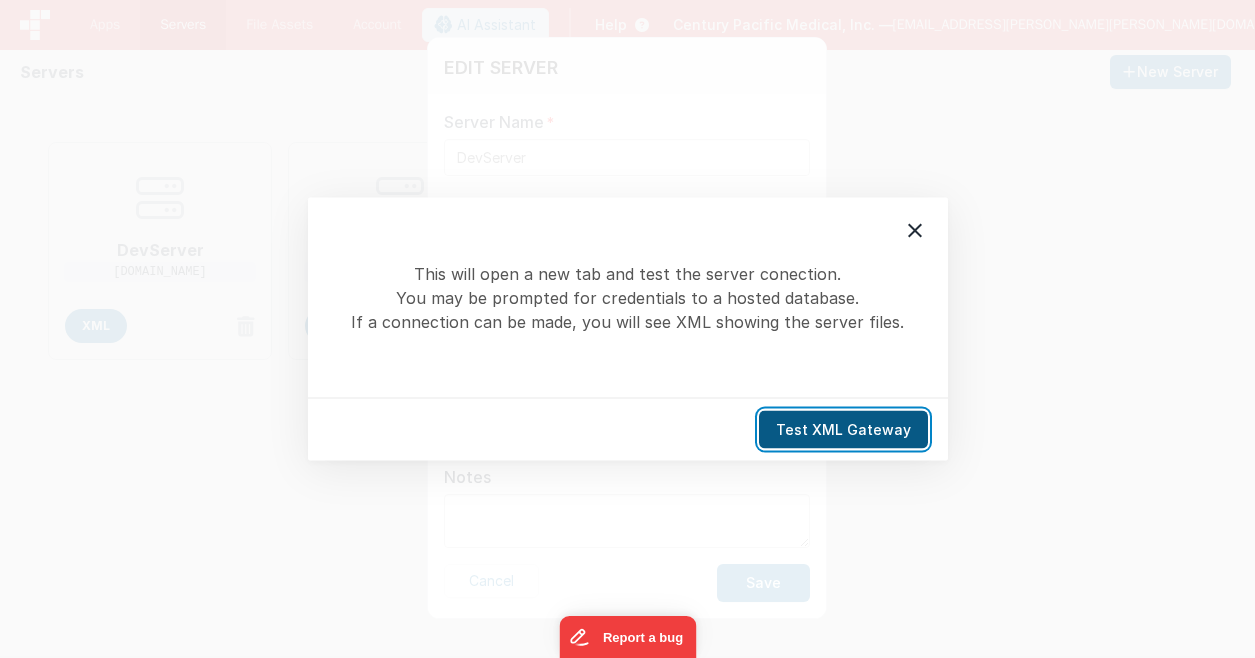 click on "Test XML Gateway" at bounding box center (843, 430) 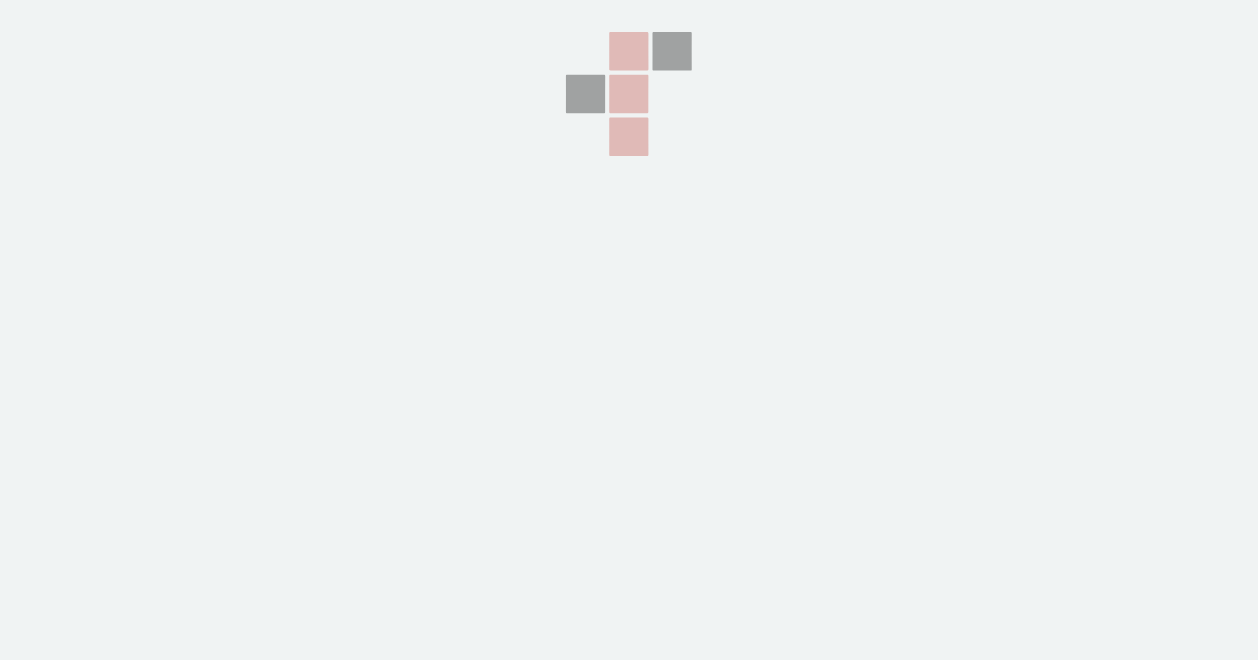 scroll, scrollTop: 0, scrollLeft: 0, axis: both 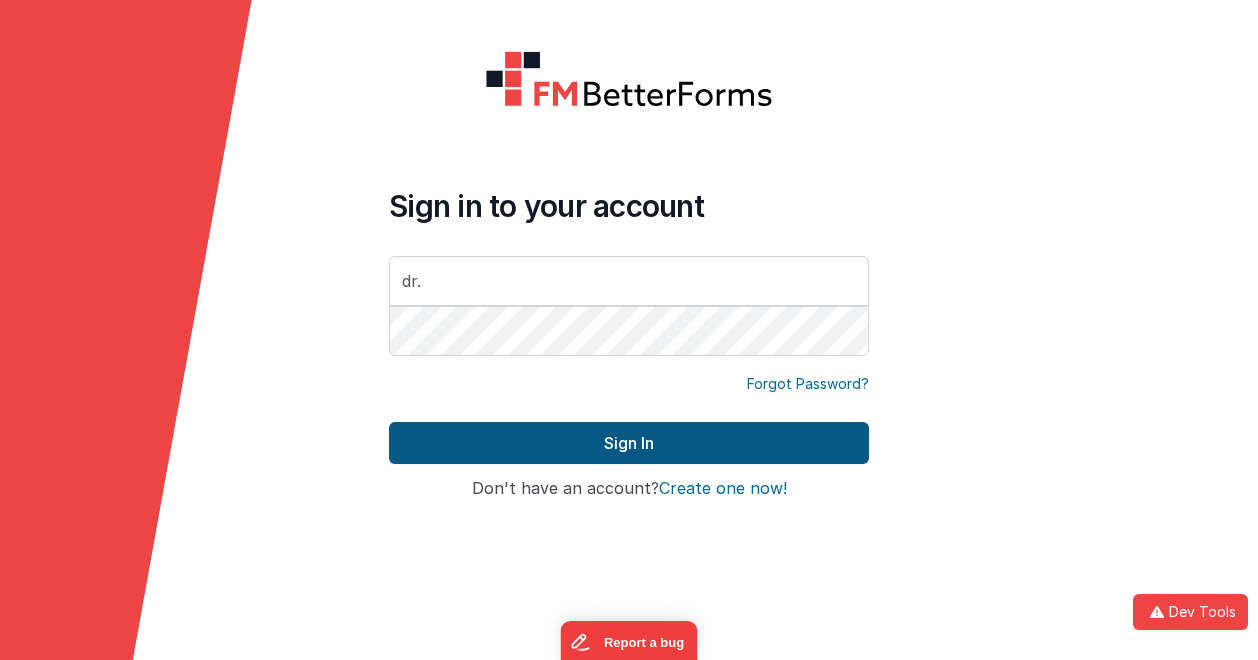 type on "[EMAIL_ADDRESS][PERSON_NAME][PERSON_NAME][DOMAIN_NAME]" 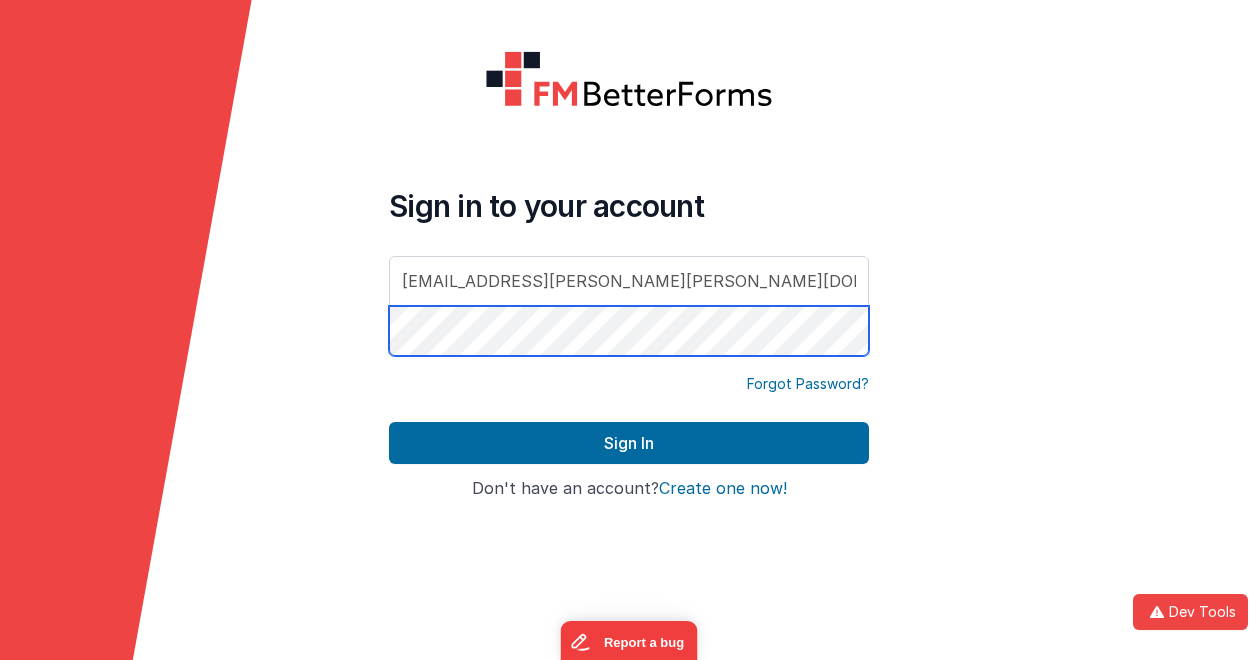 click on "Sign In" at bounding box center [629, 443] 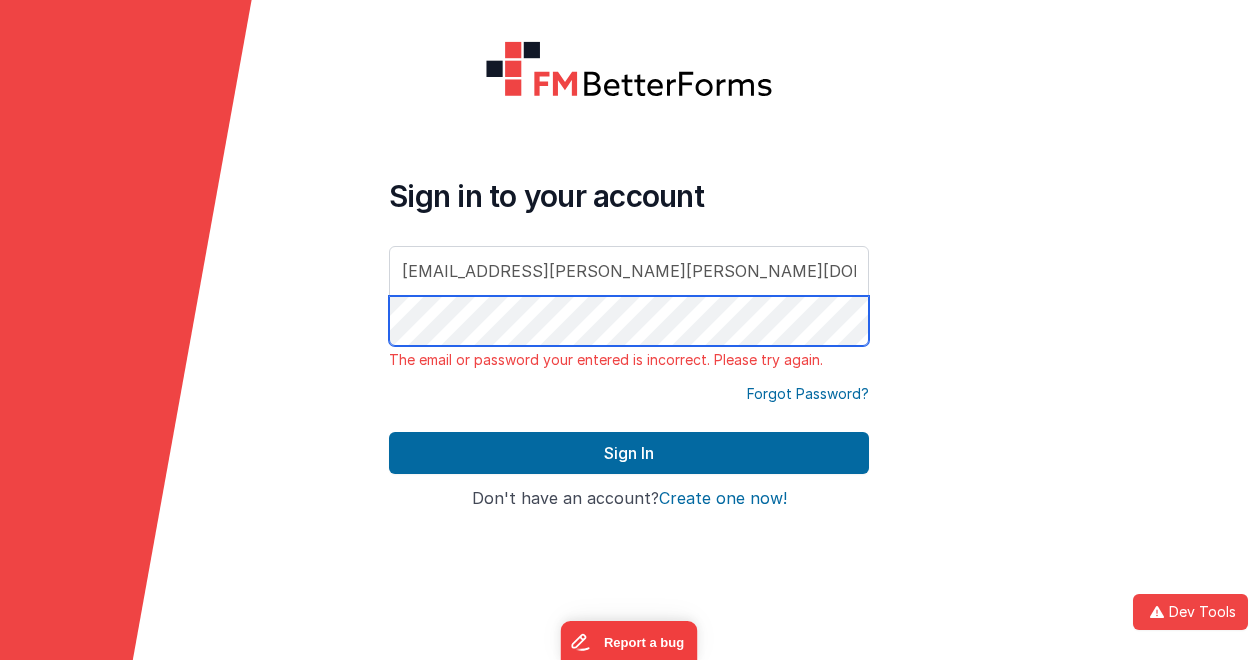 click on "Sign in to your account
[EMAIL_ADDRESS][PERSON_NAME][PERSON_NAME][DOMAIN_NAME]
The email or password your entered is incorrect. Please try again.
Forgot Password?
Sign In
Sign in with Google
Don't have an account?
Create one now!" at bounding box center [629, 330] 